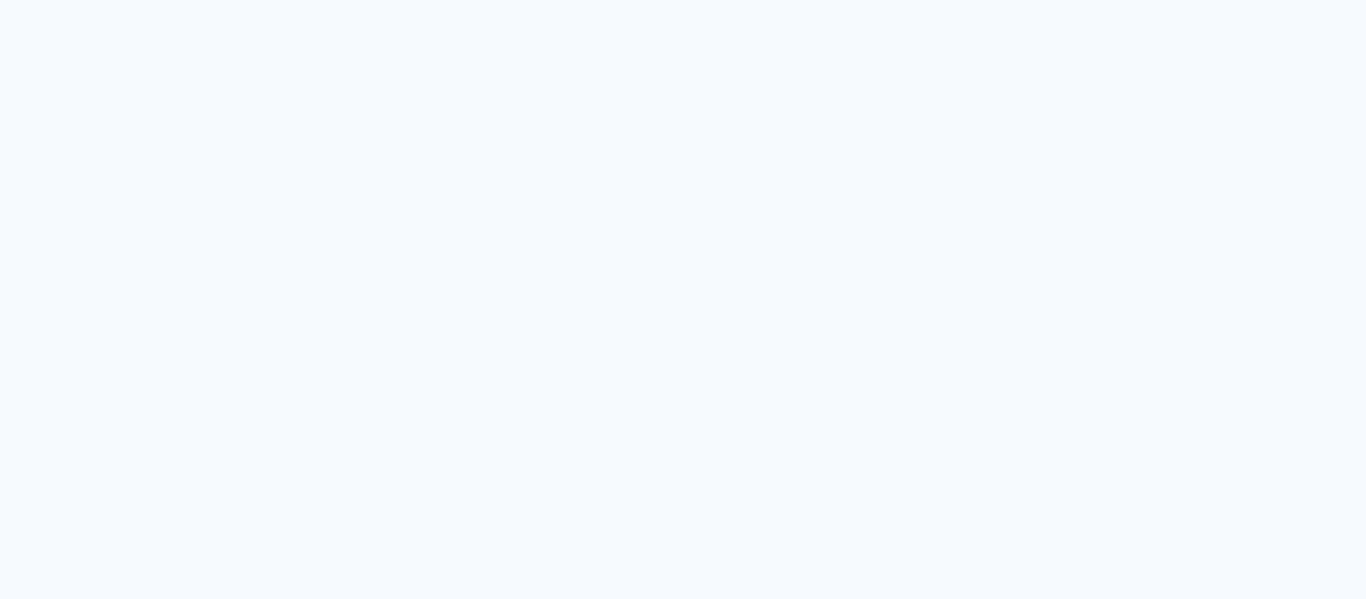 scroll, scrollTop: 0, scrollLeft: 0, axis: both 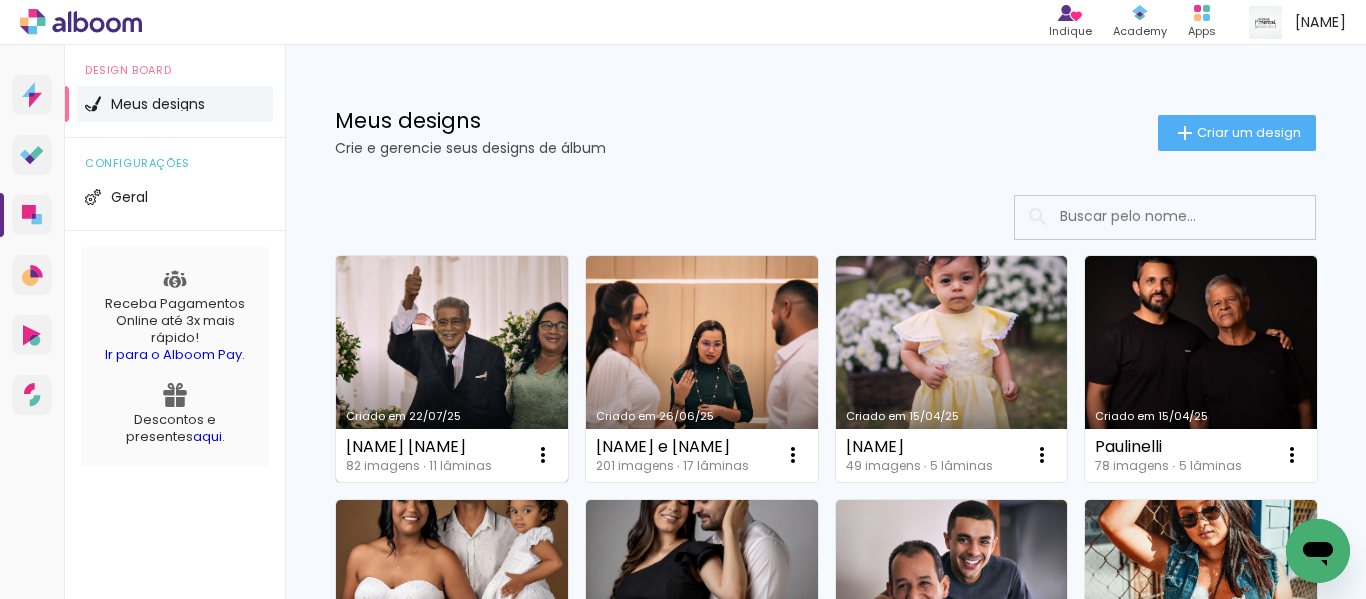 click on "Criado em 22/07/25" at bounding box center [452, 369] 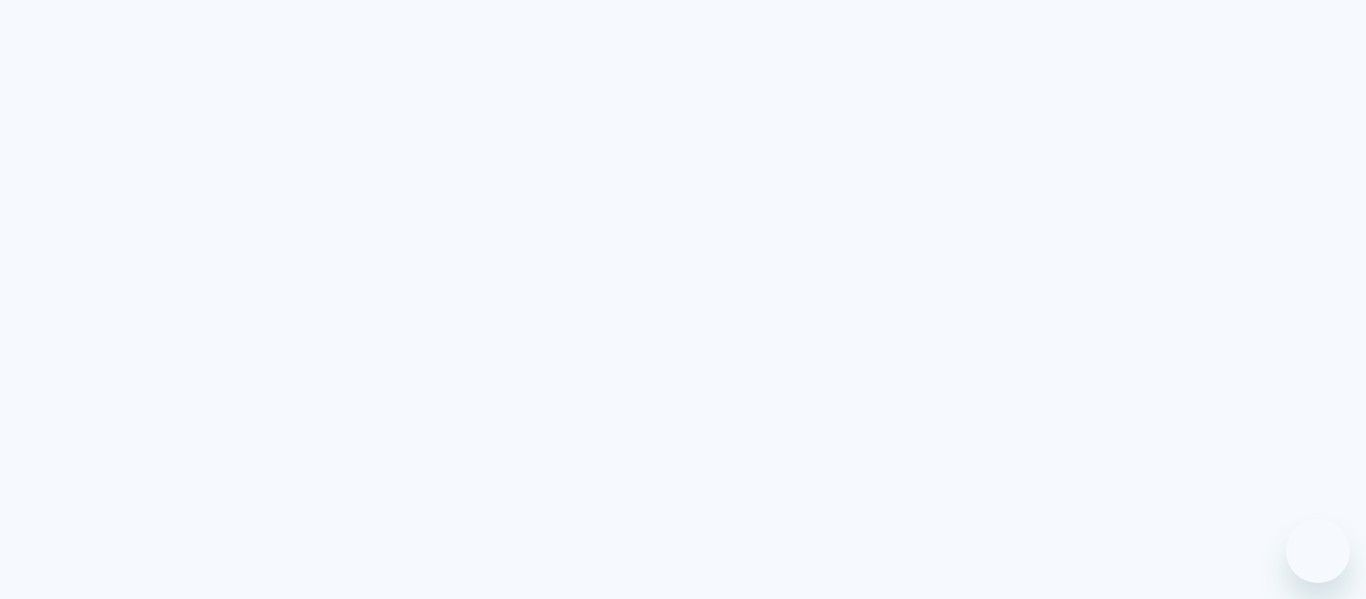 scroll, scrollTop: 0, scrollLeft: 0, axis: both 